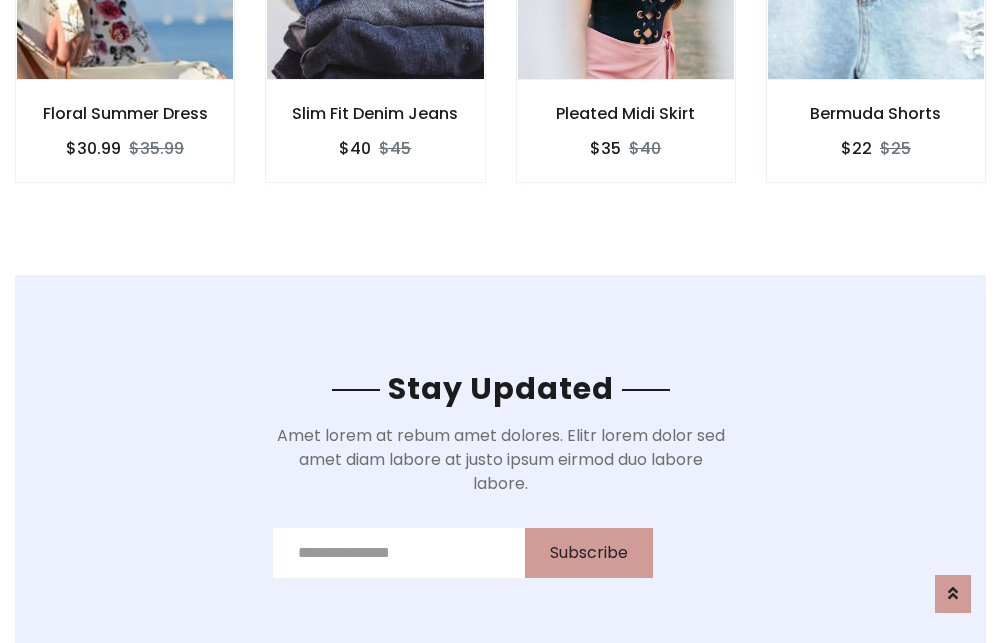 scroll, scrollTop: 3012, scrollLeft: 0, axis: vertical 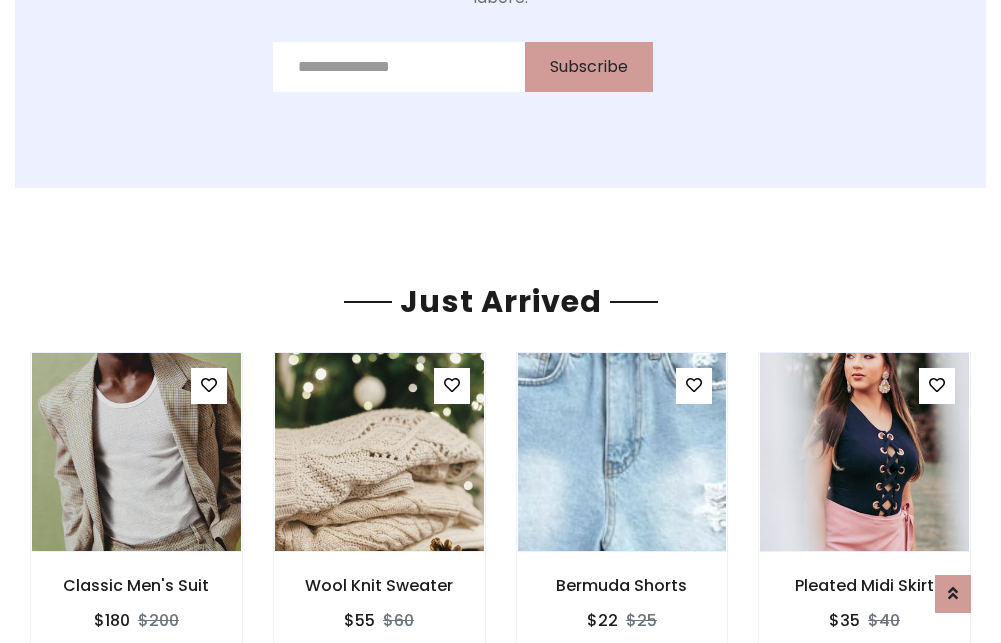 click on "Pleated Midi Skirt
$35
$40" at bounding box center (626, -441) 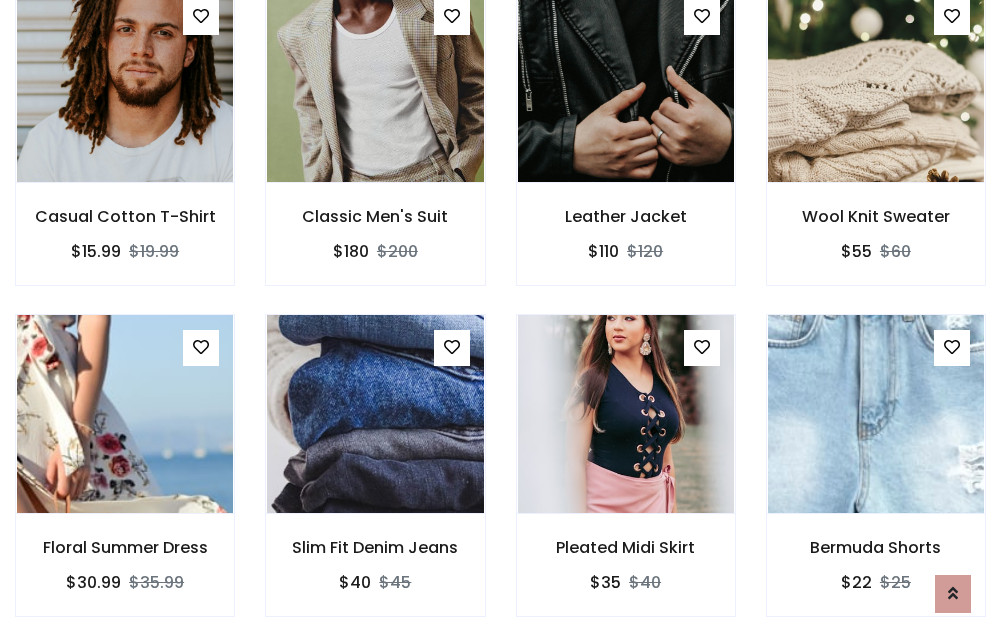 click on "Pleated Midi Skirt
$35
$40" at bounding box center [626, 479] 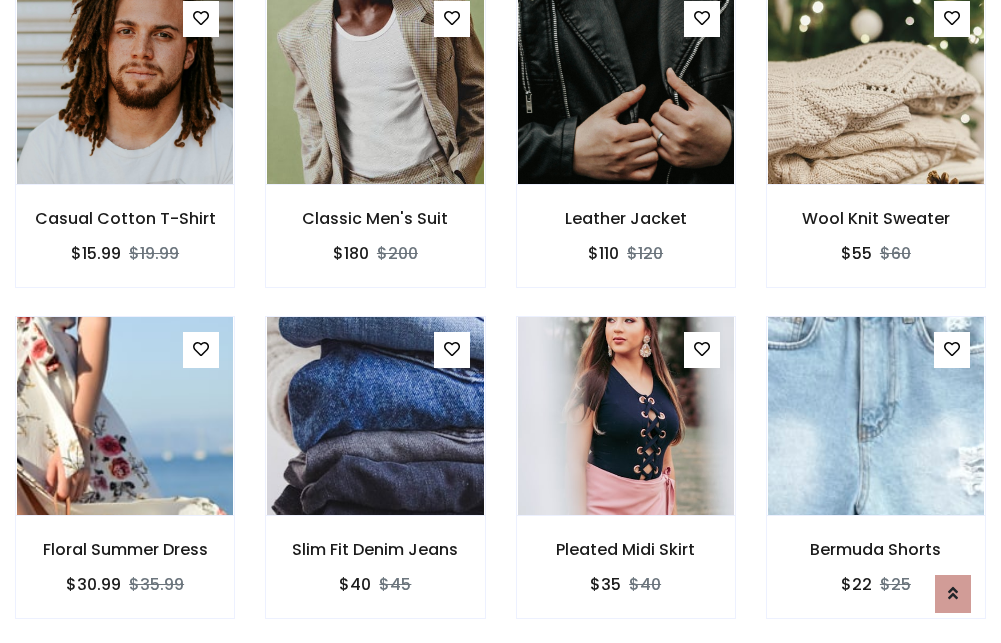 click on "Pleated Midi Skirt
$35
$40" at bounding box center (626, 481) 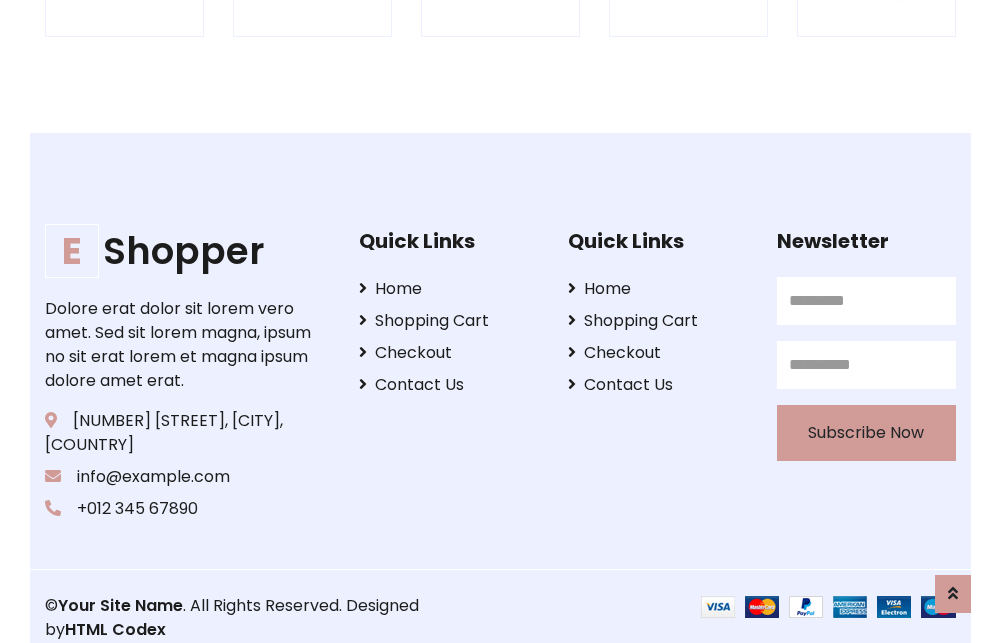 scroll, scrollTop: 3807, scrollLeft: 0, axis: vertical 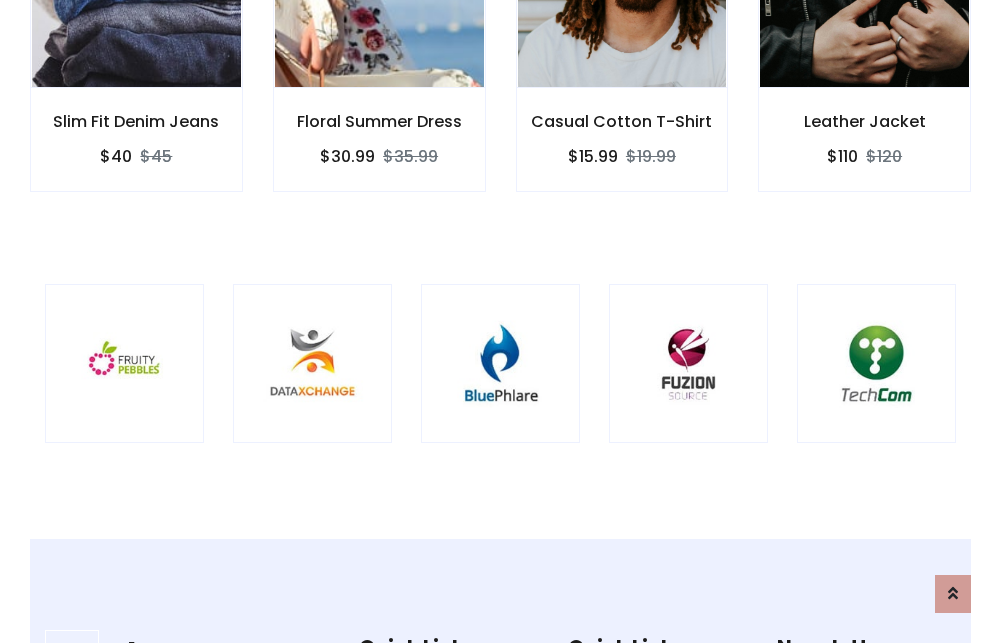 click at bounding box center [500, 363] 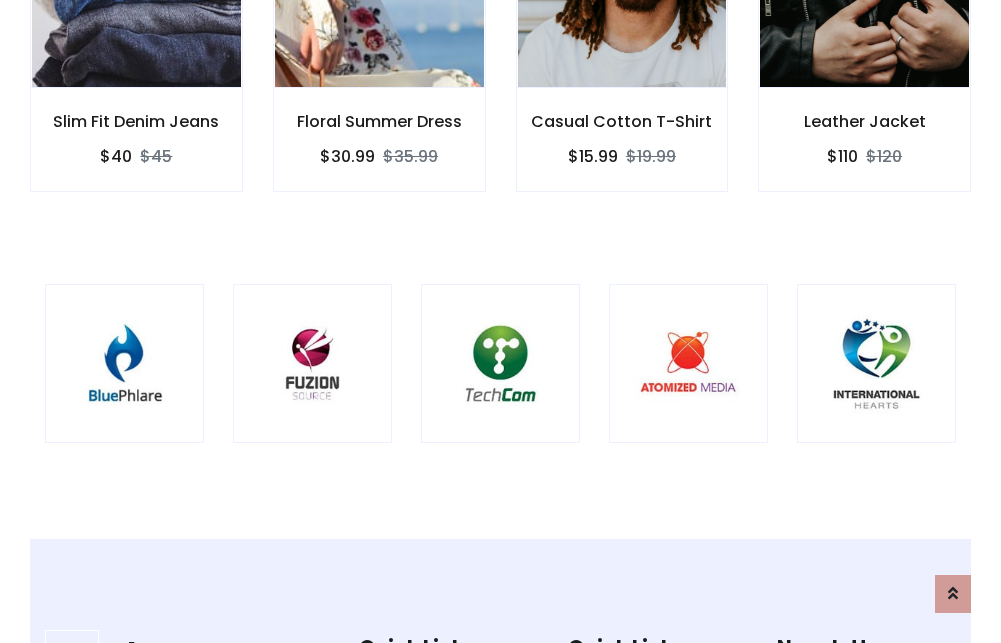 click at bounding box center [500, 363] 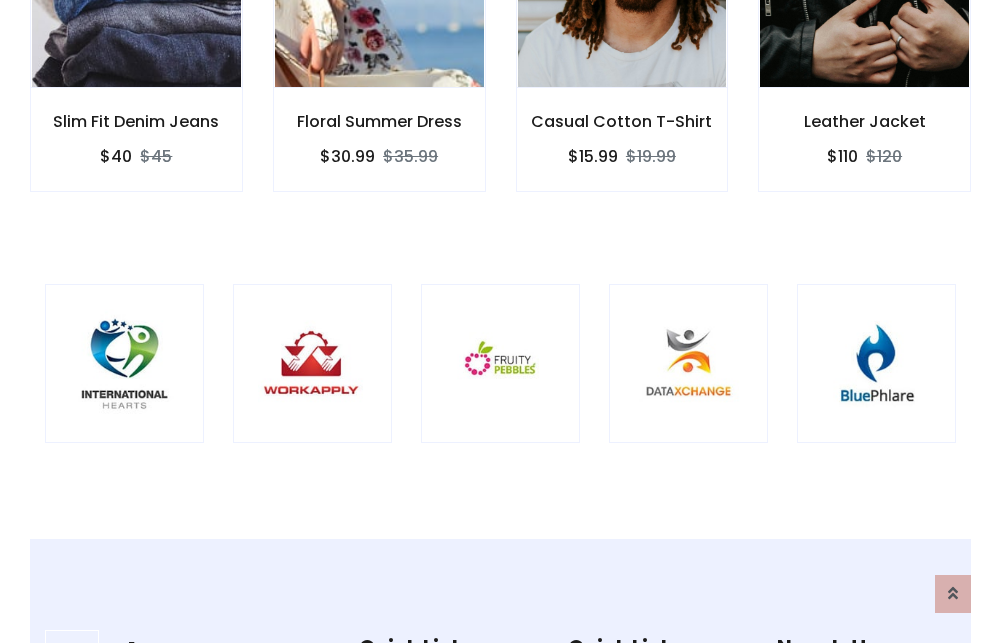 scroll, scrollTop: 0, scrollLeft: 0, axis: both 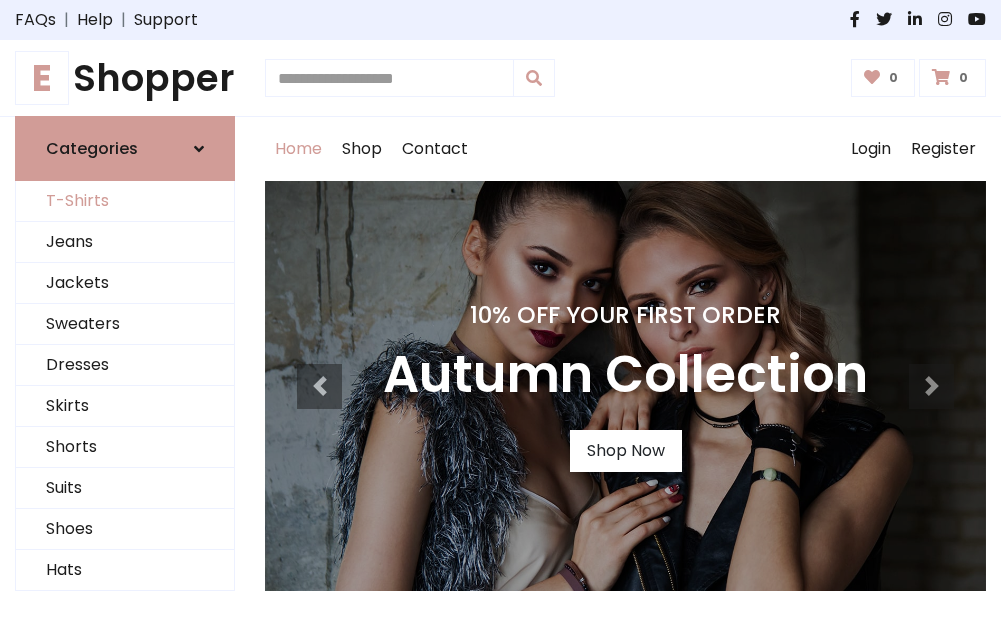click on "T-Shirts" at bounding box center [125, 201] 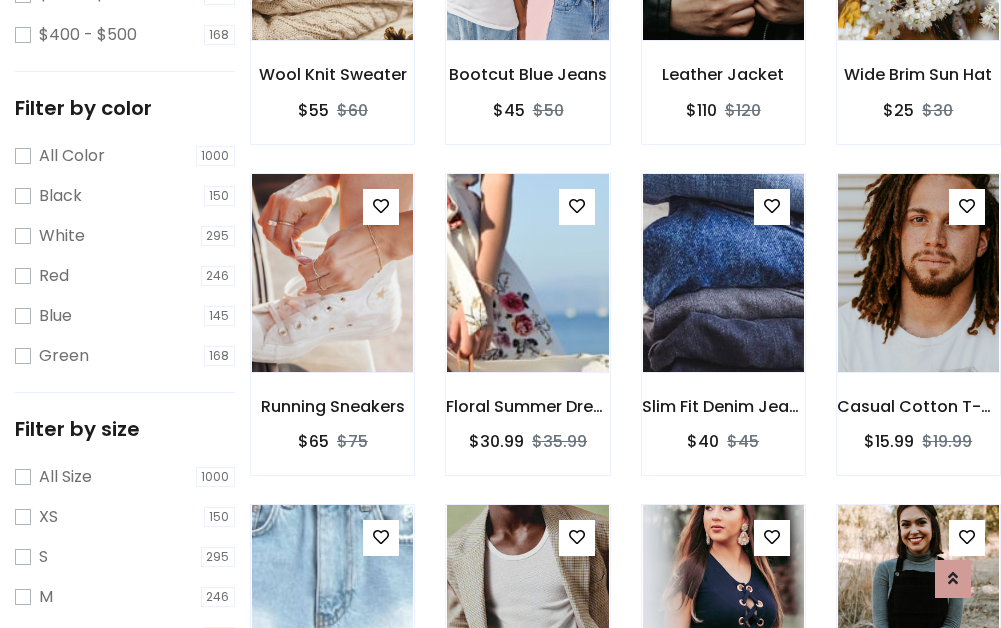 scroll, scrollTop: 701, scrollLeft: 0, axis: vertical 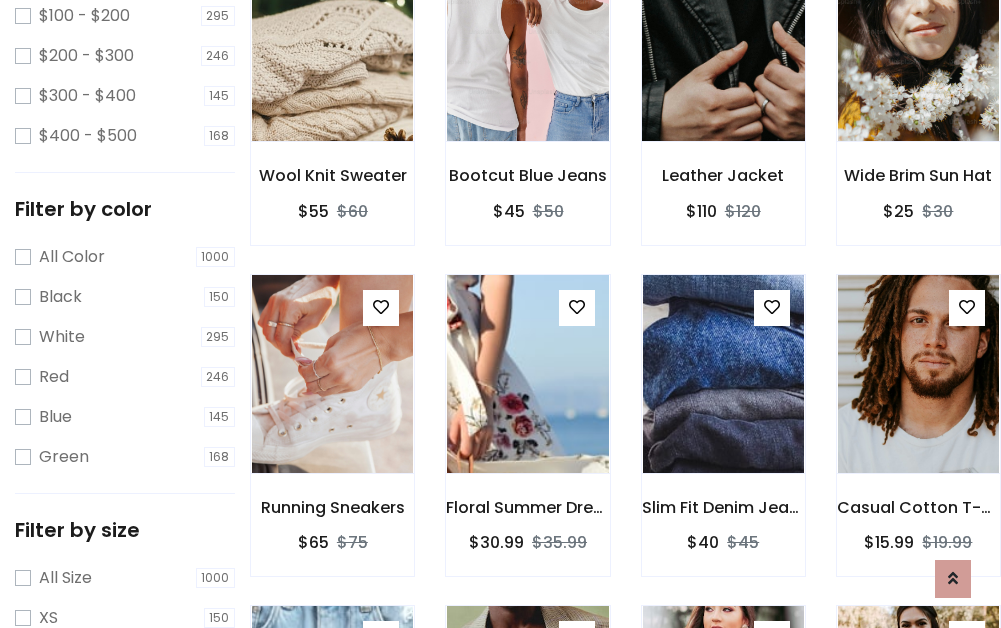 click at bounding box center (723, 42) 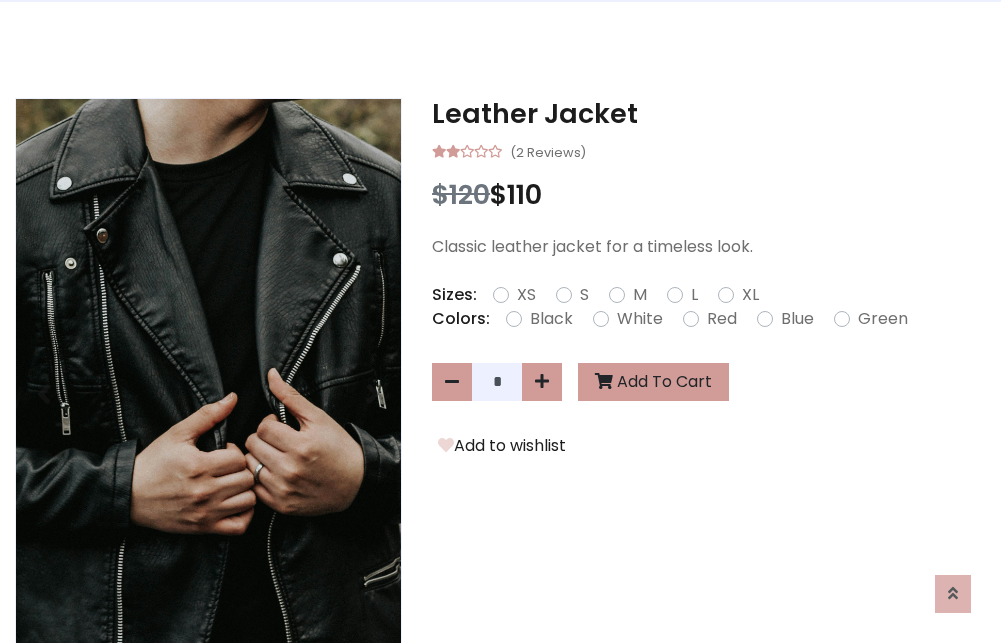 scroll, scrollTop: 0, scrollLeft: 0, axis: both 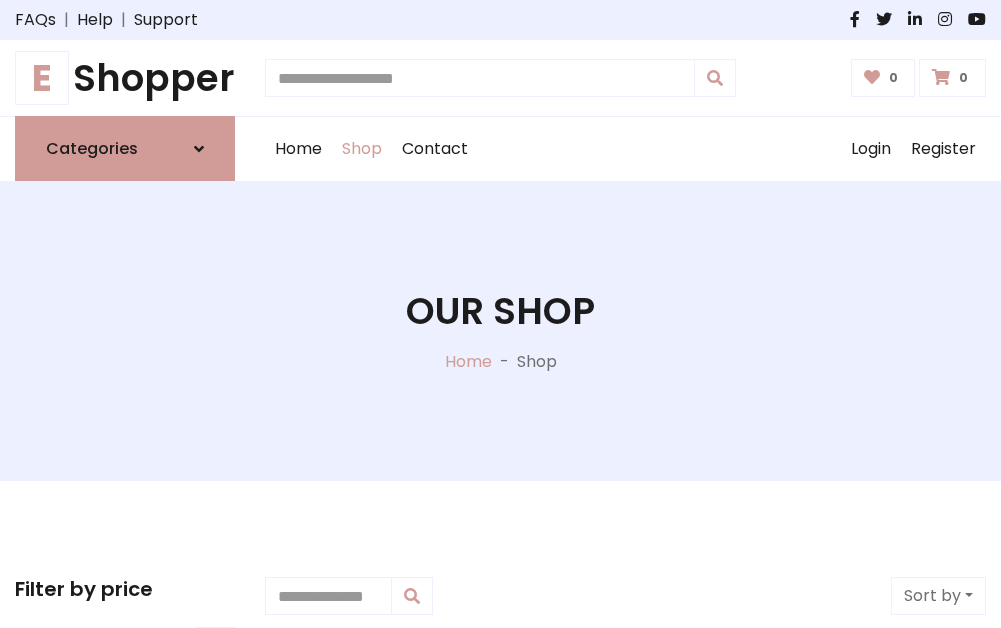 click on "E Shopper" at bounding box center [125, 78] 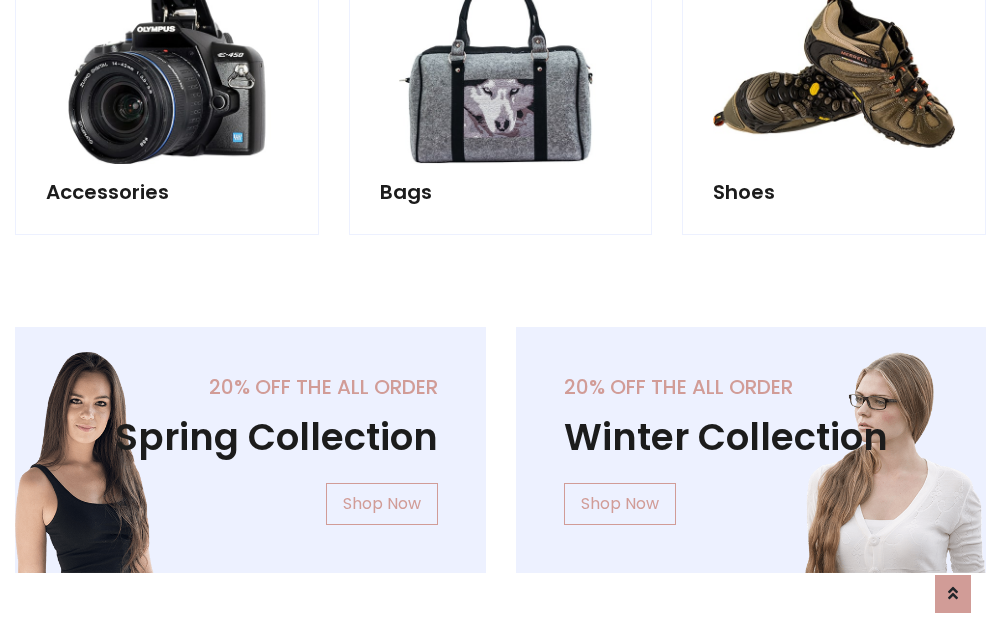 scroll, scrollTop: 1943, scrollLeft: 0, axis: vertical 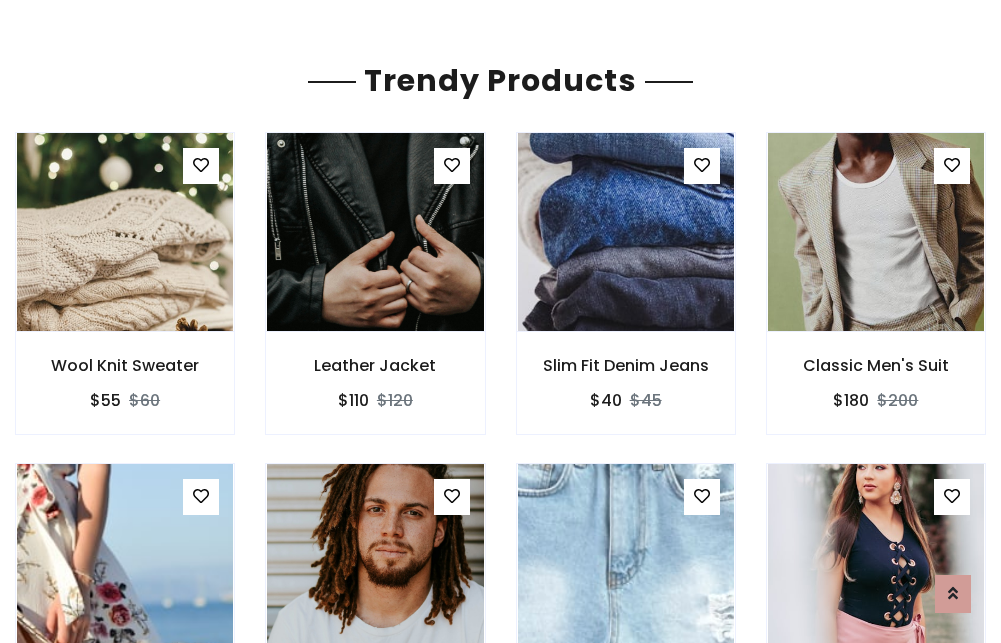 click on "Shop" at bounding box center (362, -1794) 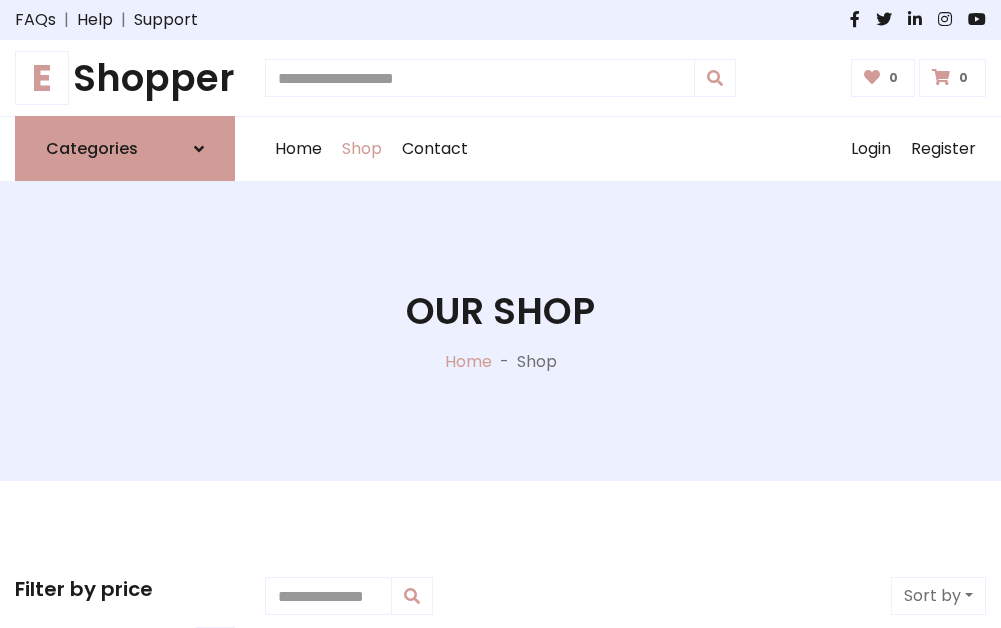 scroll, scrollTop: 0, scrollLeft: 0, axis: both 